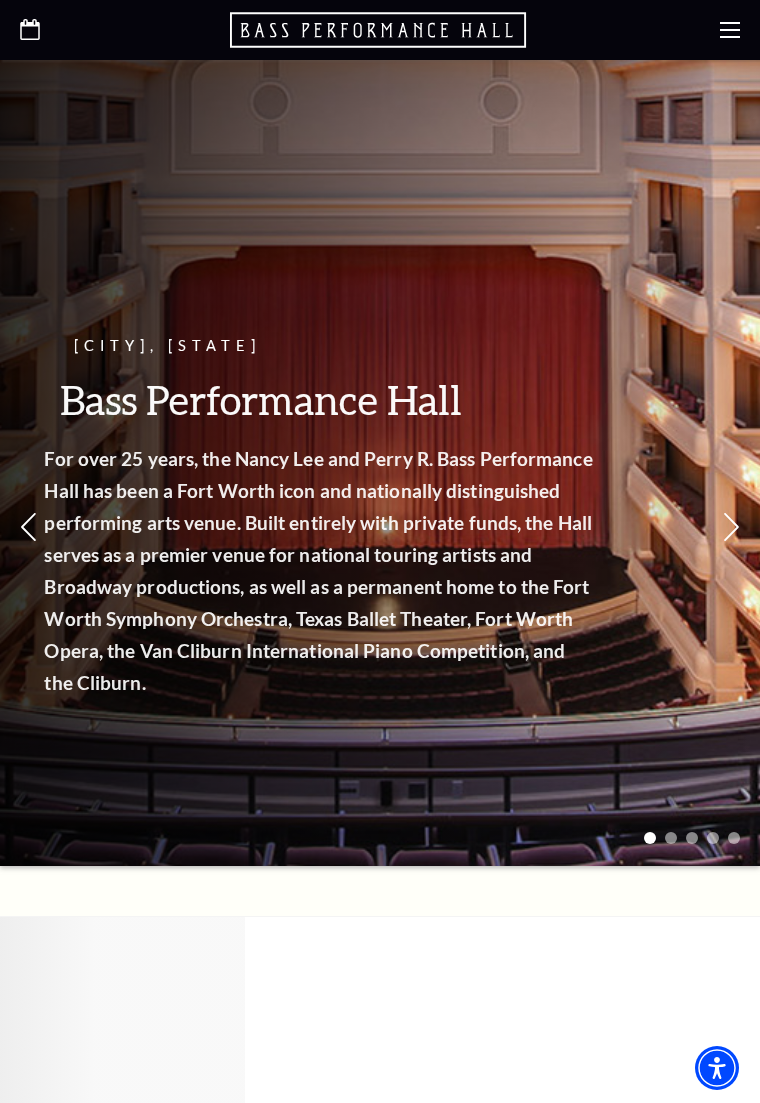 scroll, scrollTop: 0, scrollLeft: 0, axis: both 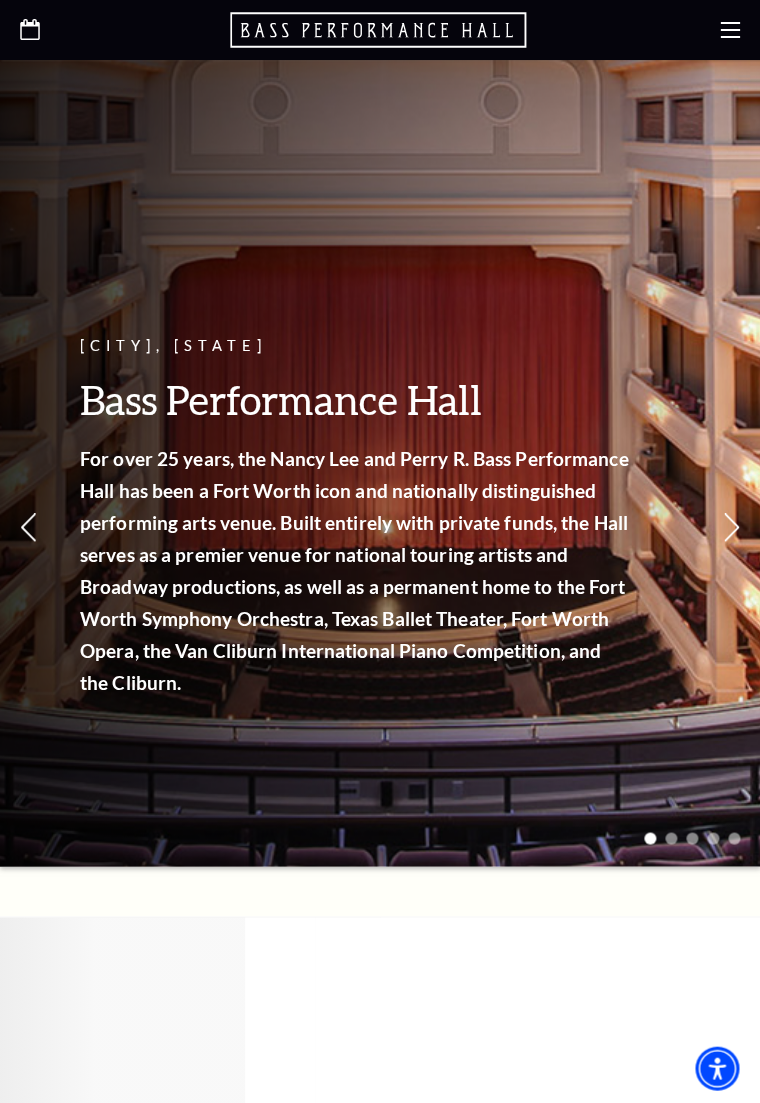 click at bounding box center (380, 30) 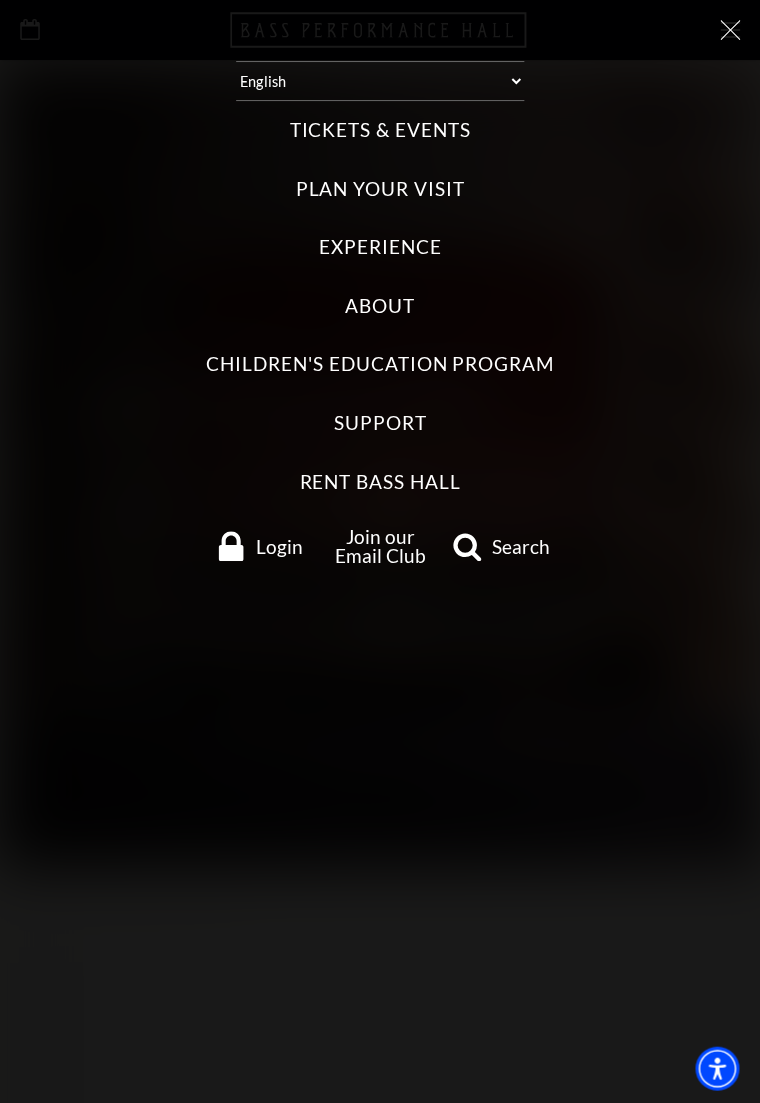 click on "Tickets & Events" at bounding box center [379, 130] 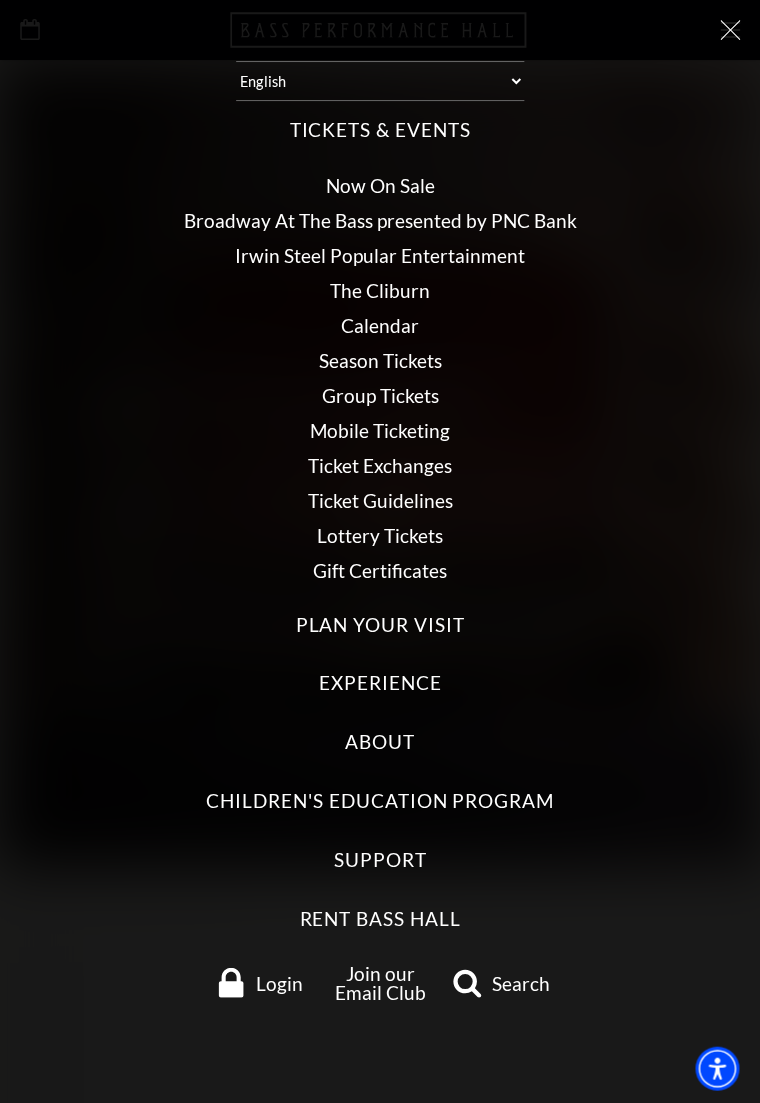 click on "Broadway At The Bass presented by PNC Bank" at bounding box center [380, 220] 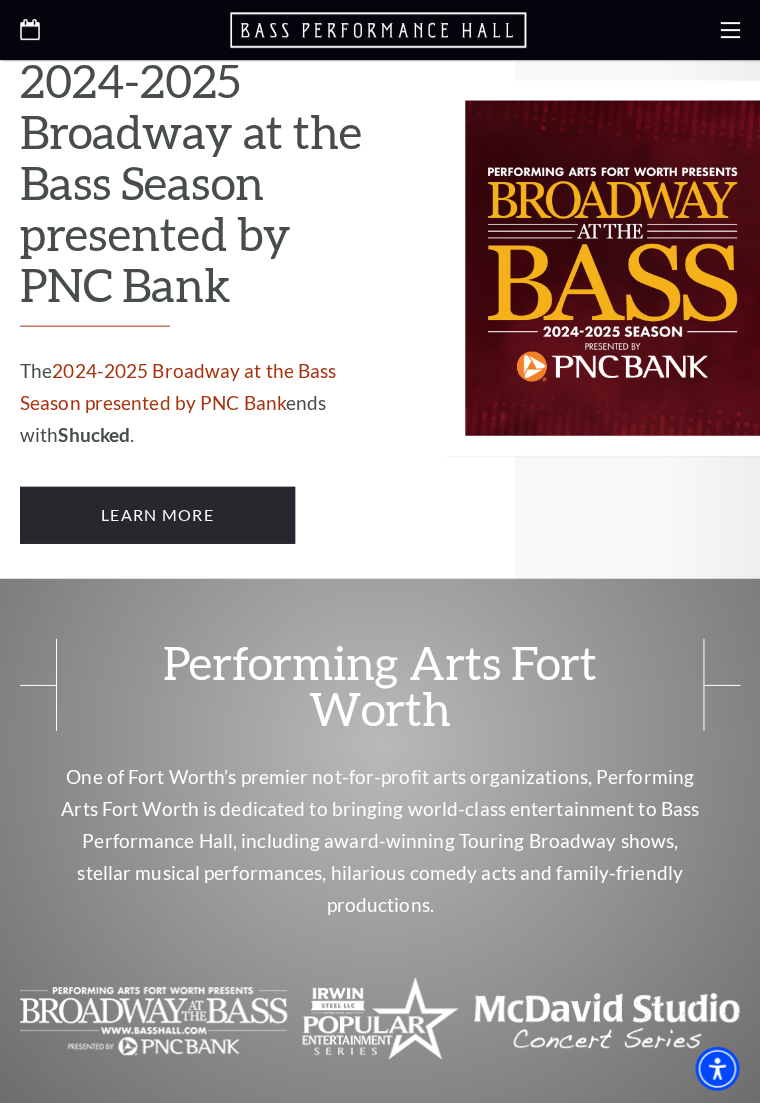 scroll, scrollTop: 2211, scrollLeft: 0, axis: vertical 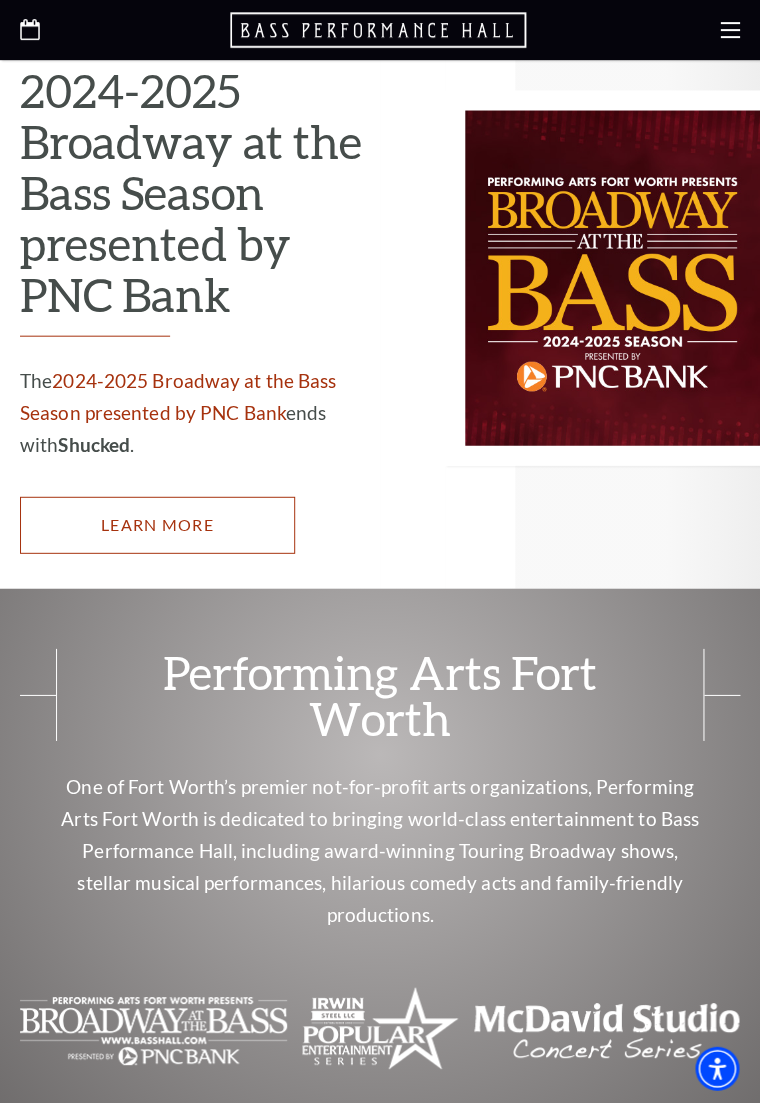 click on "Learn More" at bounding box center [157, 524] 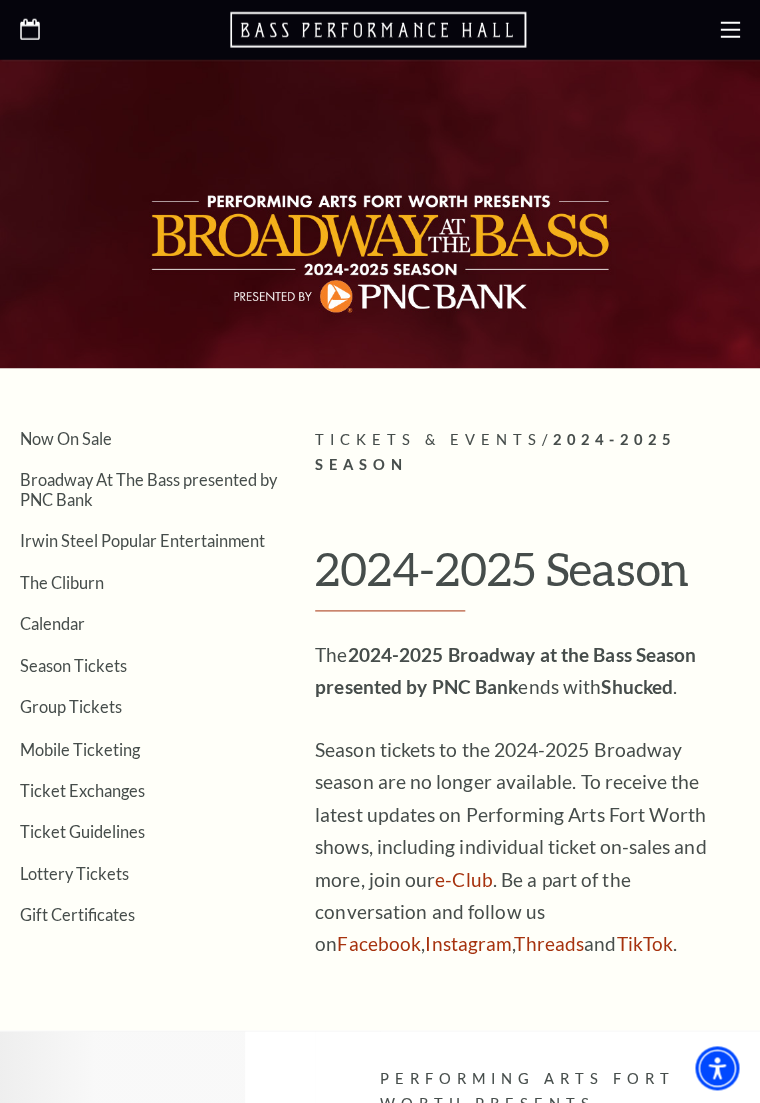 scroll, scrollTop: 0, scrollLeft: 0, axis: both 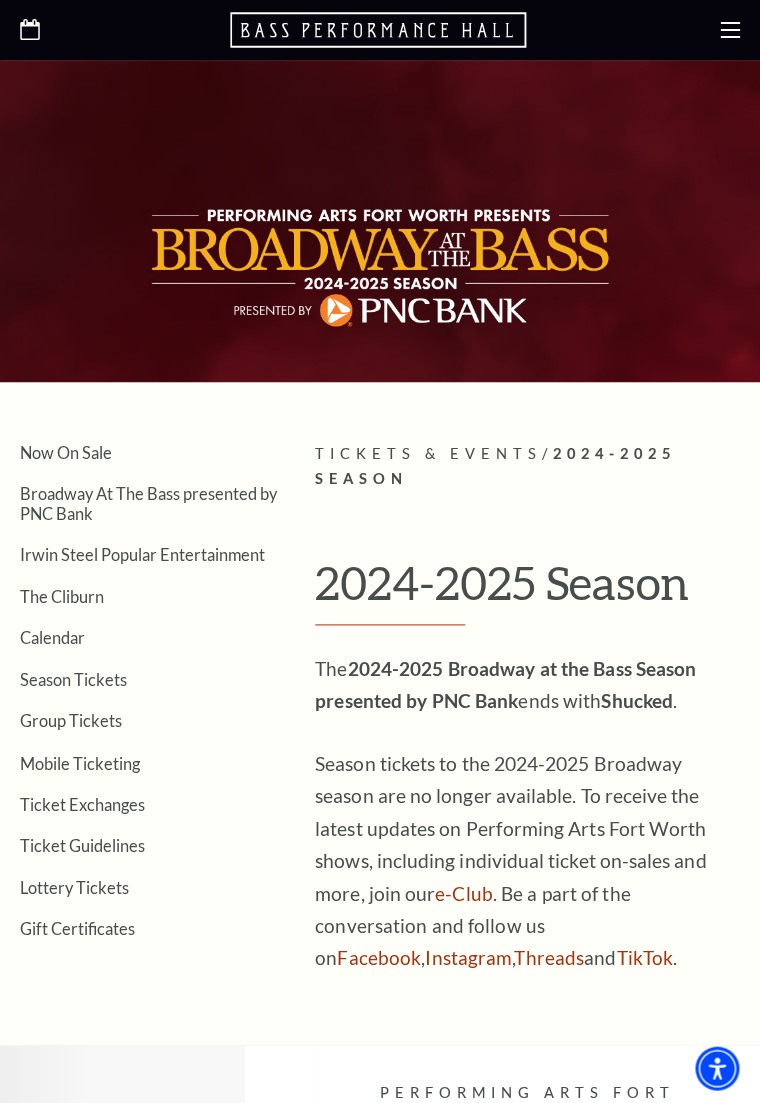 click on "Broadway At The Bass presented by PNC Bank" at bounding box center [148, 503] 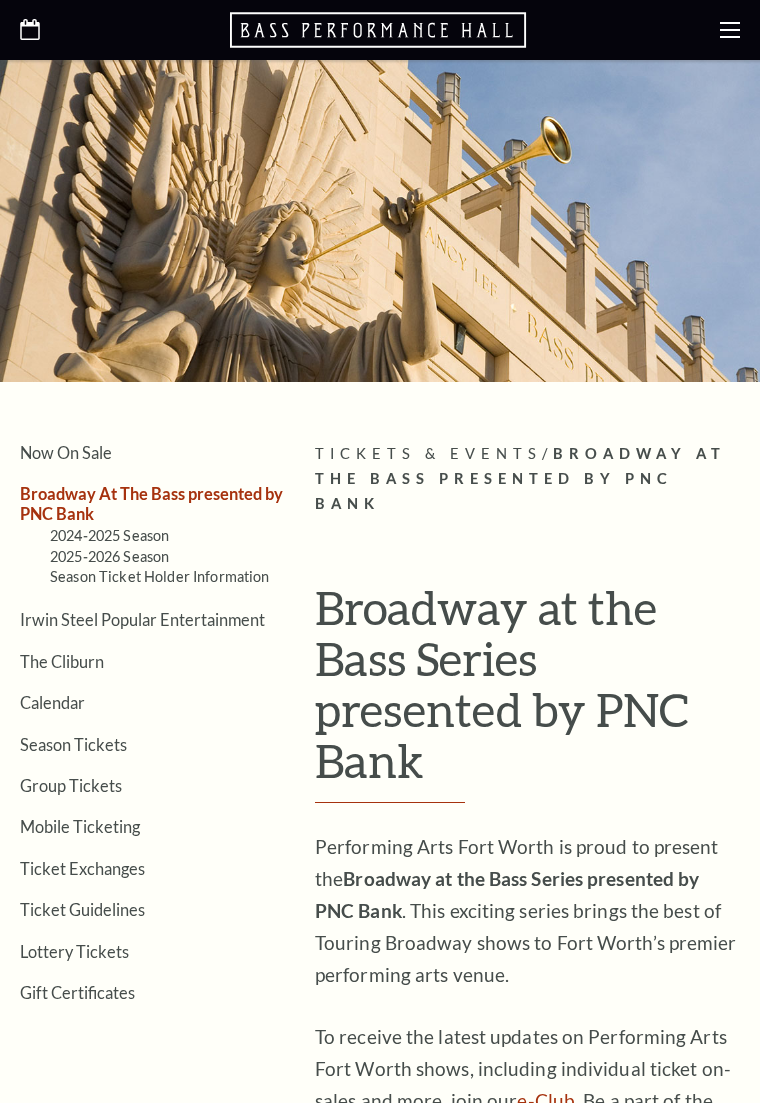 scroll, scrollTop: 0, scrollLeft: 0, axis: both 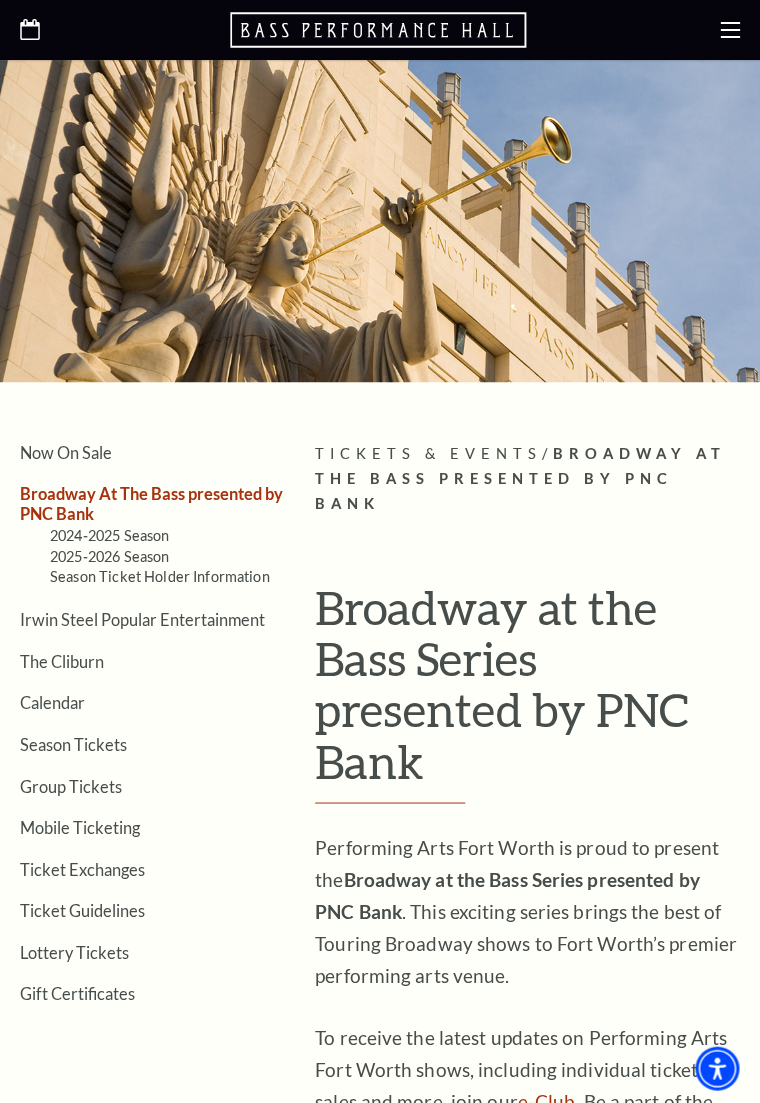 click on "2024-2025 Season" at bounding box center (109, 535) 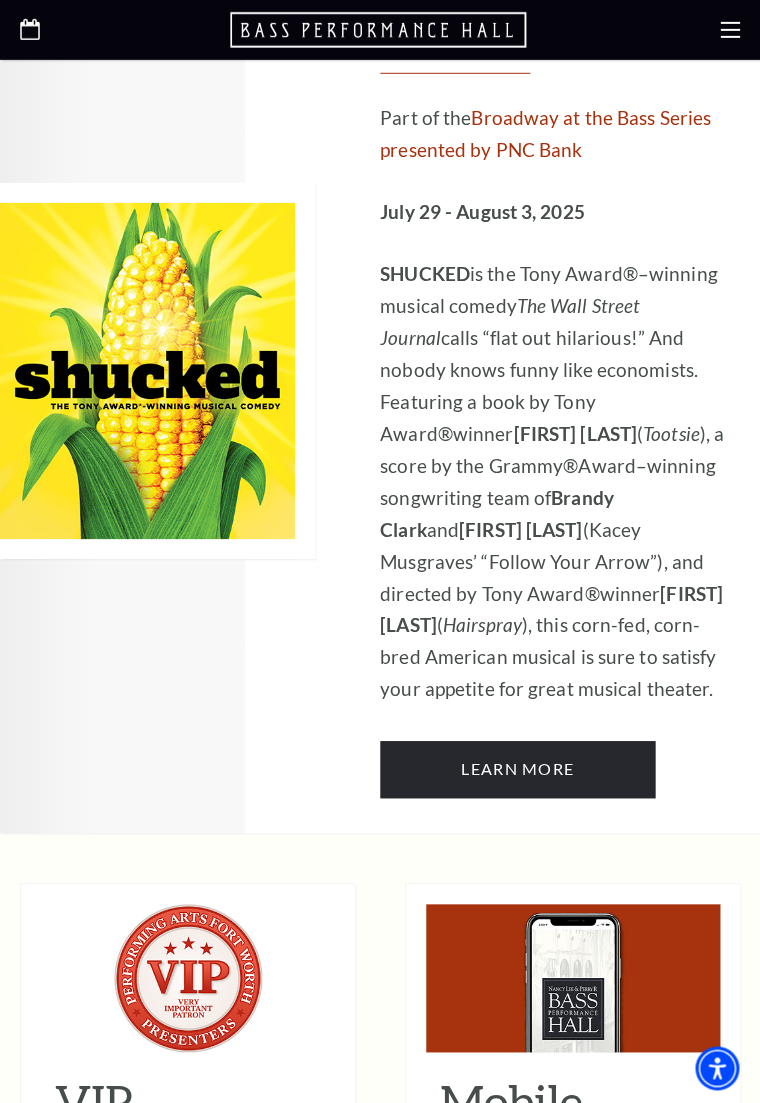 scroll, scrollTop: 1138, scrollLeft: 0, axis: vertical 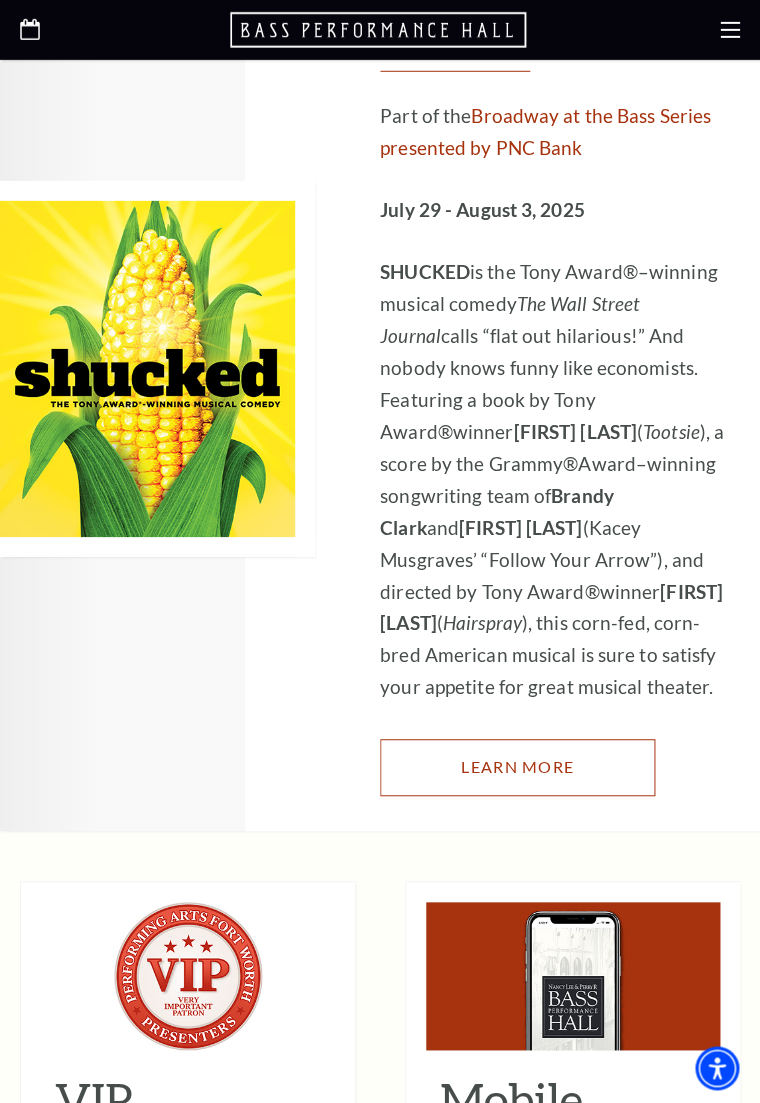 click on "Learn More" at bounding box center (517, 767) 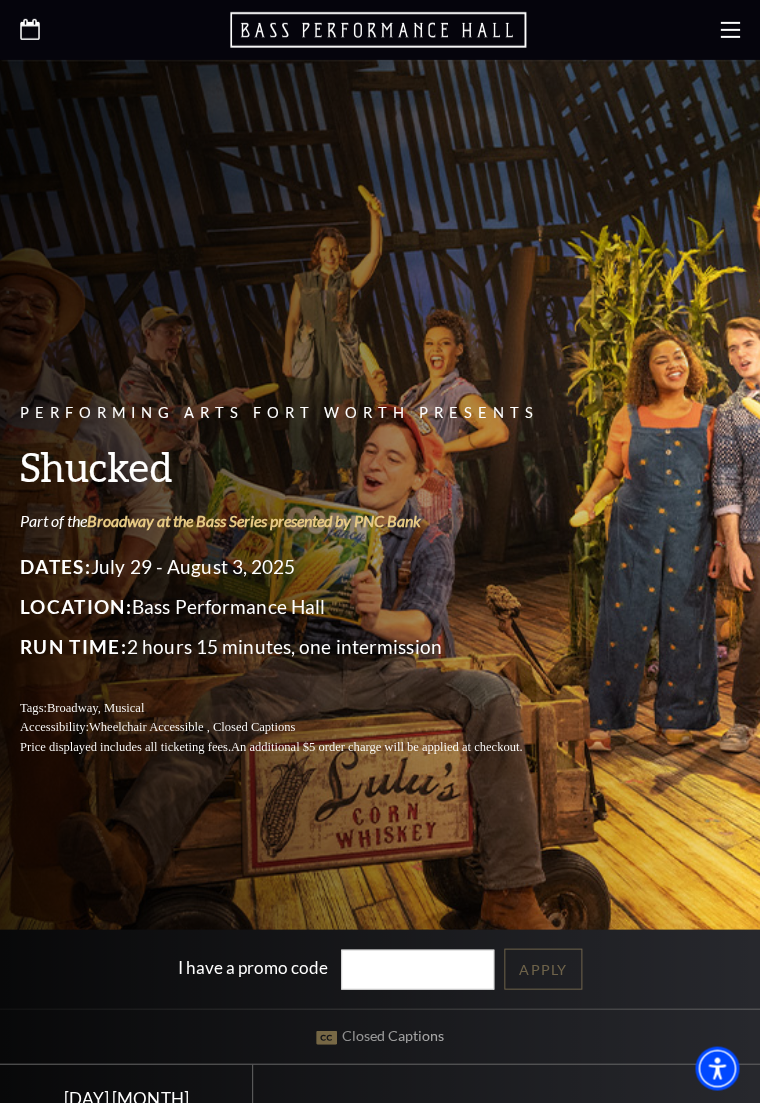 scroll, scrollTop: 0, scrollLeft: 0, axis: both 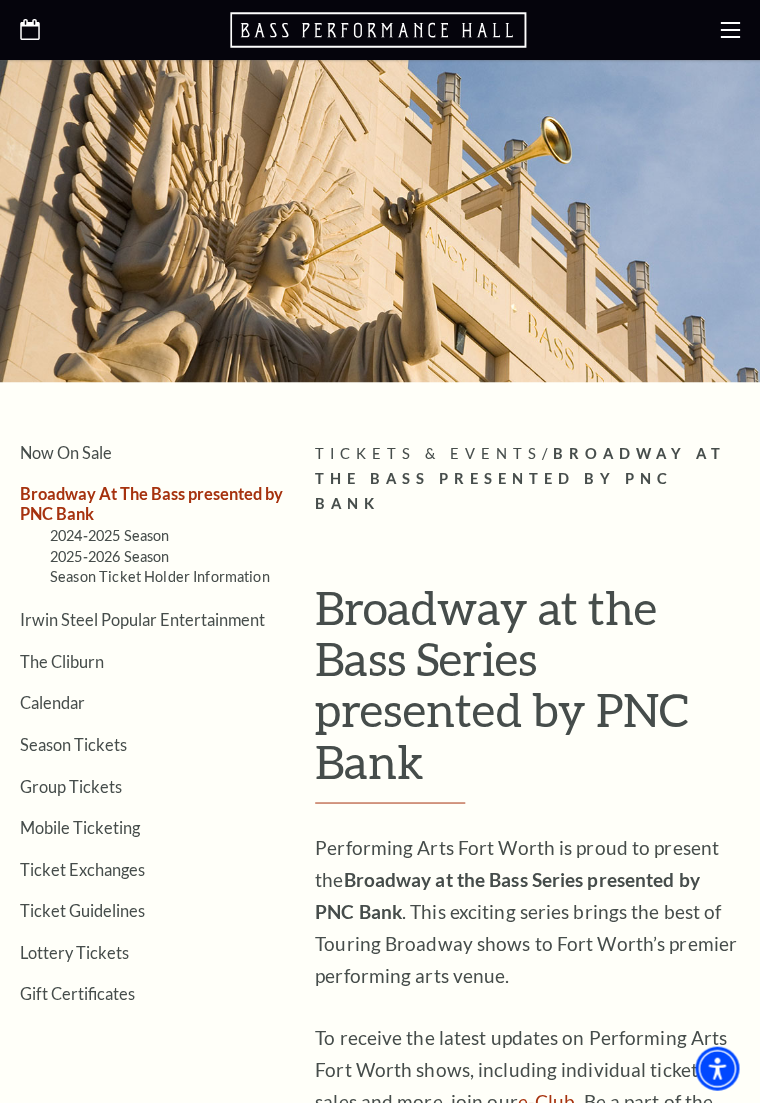 click on "2025-2026 Season" at bounding box center (109, 556) 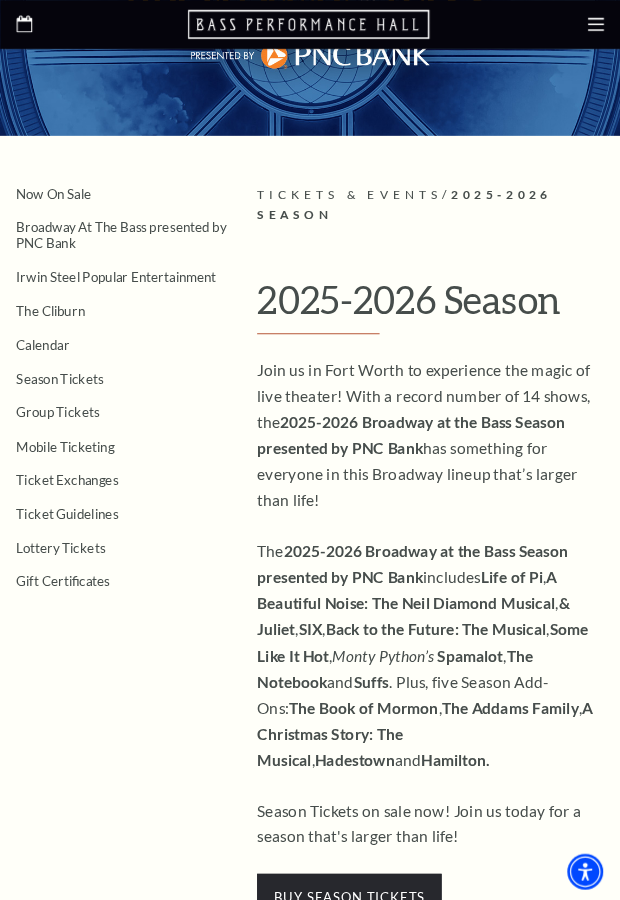 scroll, scrollTop: 213, scrollLeft: 0, axis: vertical 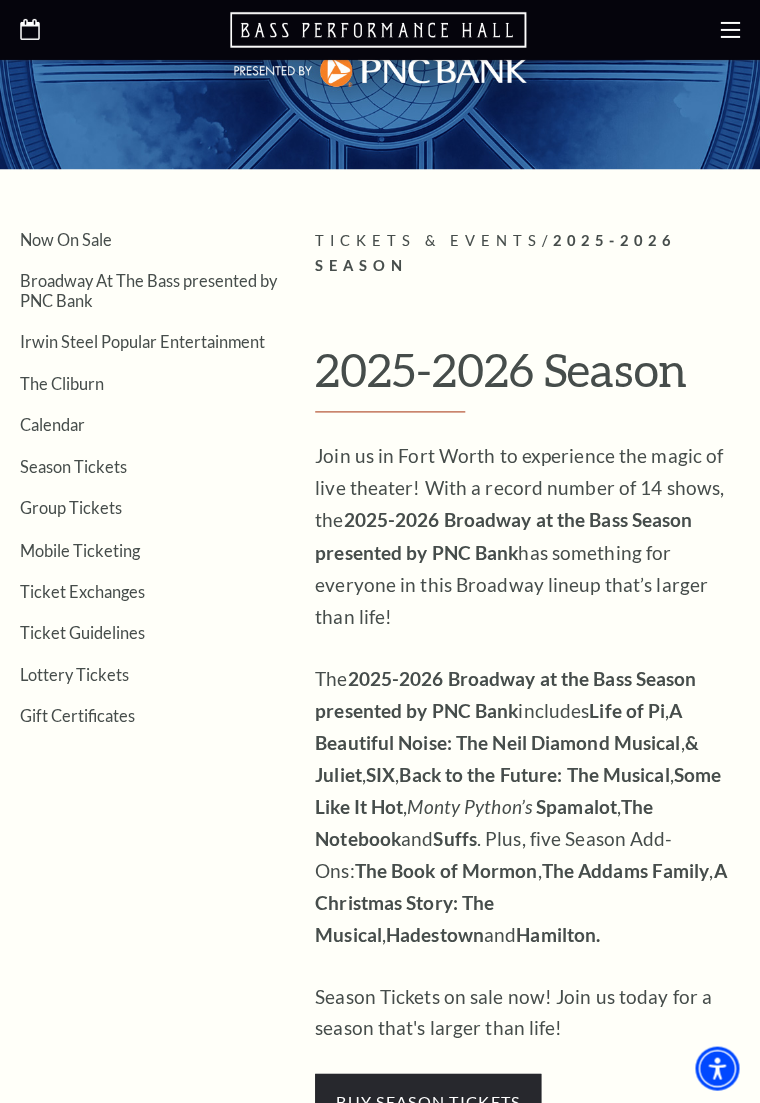 click on "Calendar" at bounding box center [52, 424] 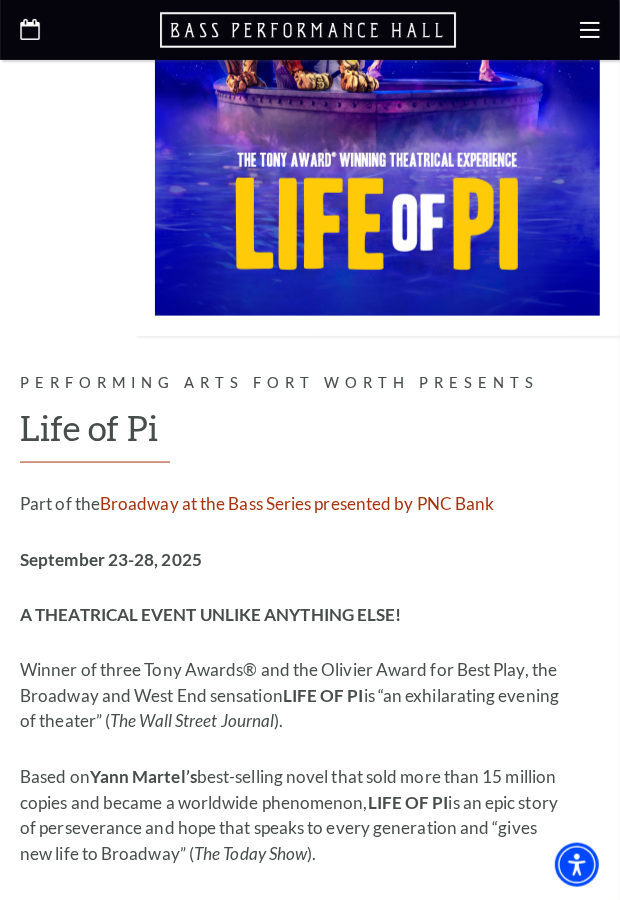 scroll, scrollTop: 3170, scrollLeft: 0, axis: vertical 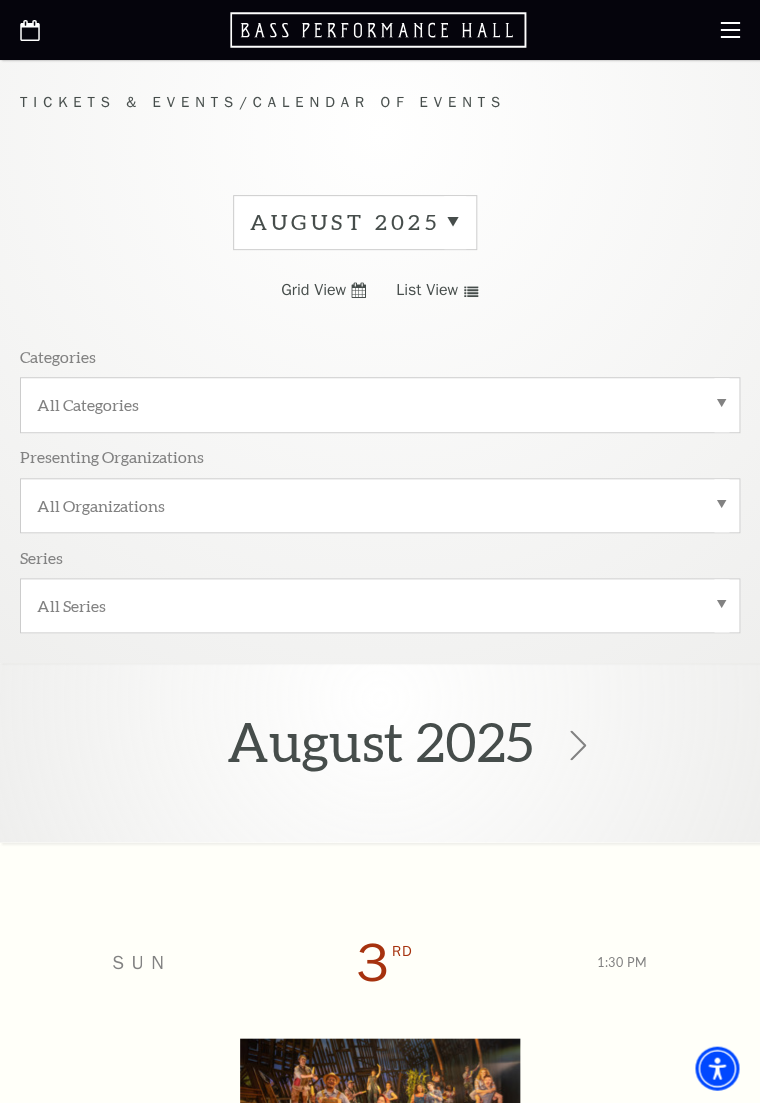 click on "All Categories" at bounding box center (380, 404) 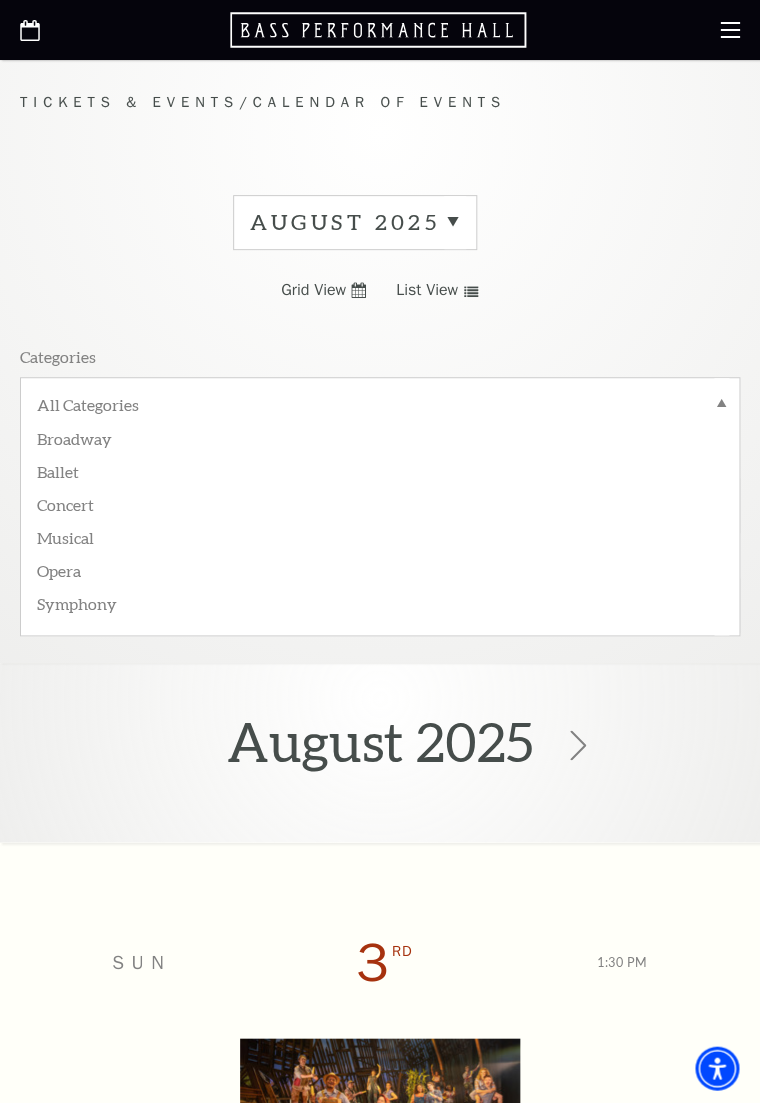 click on "Broadway" at bounding box center [380, 437] 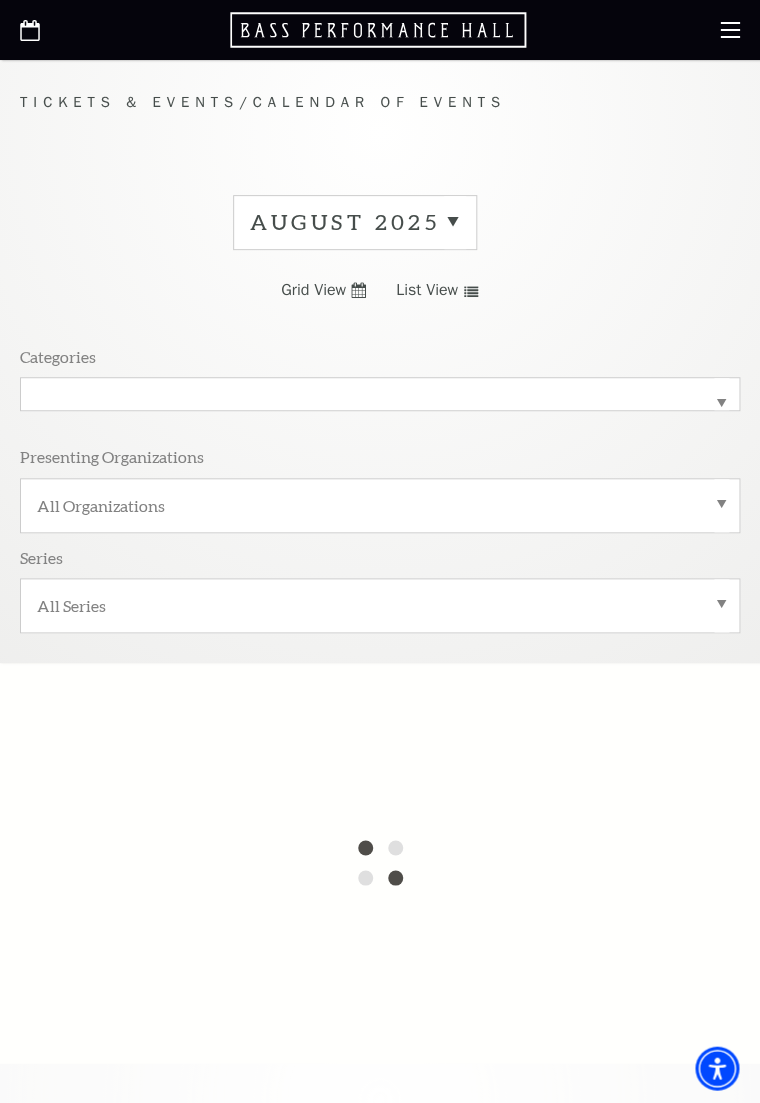 click on "All Series" at bounding box center (380, 605) 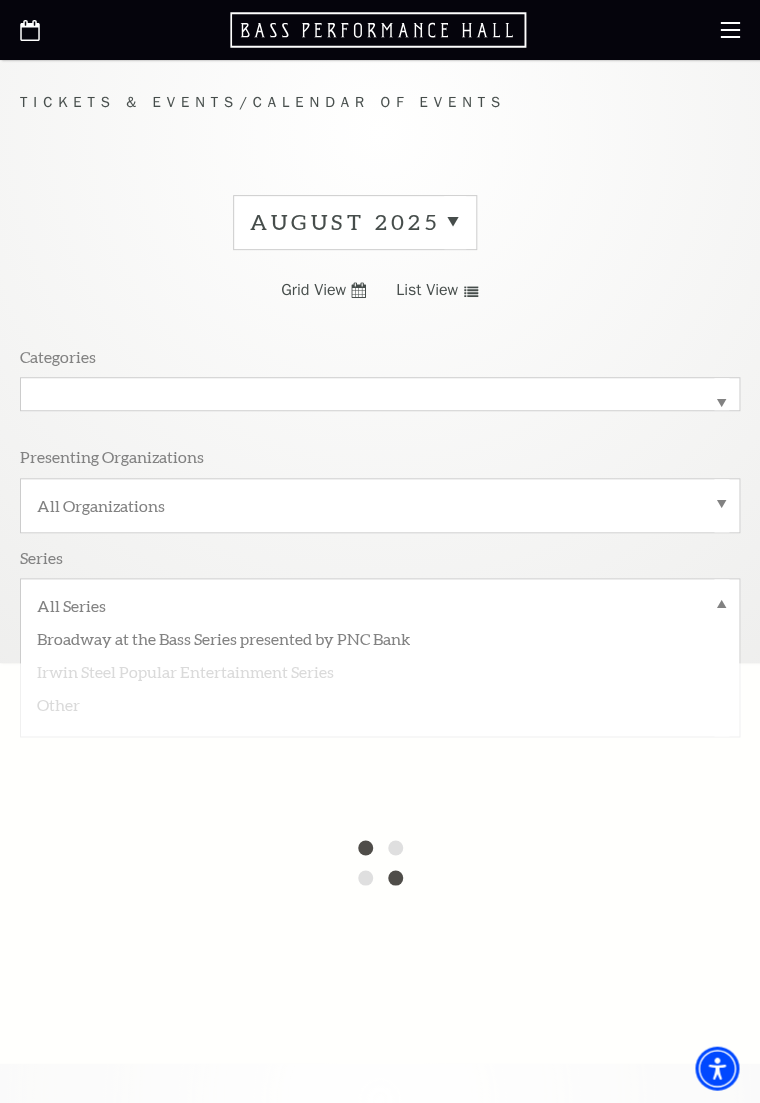 click on "Broadway at the Bass Series presented by PNC Bank" at bounding box center [380, 637] 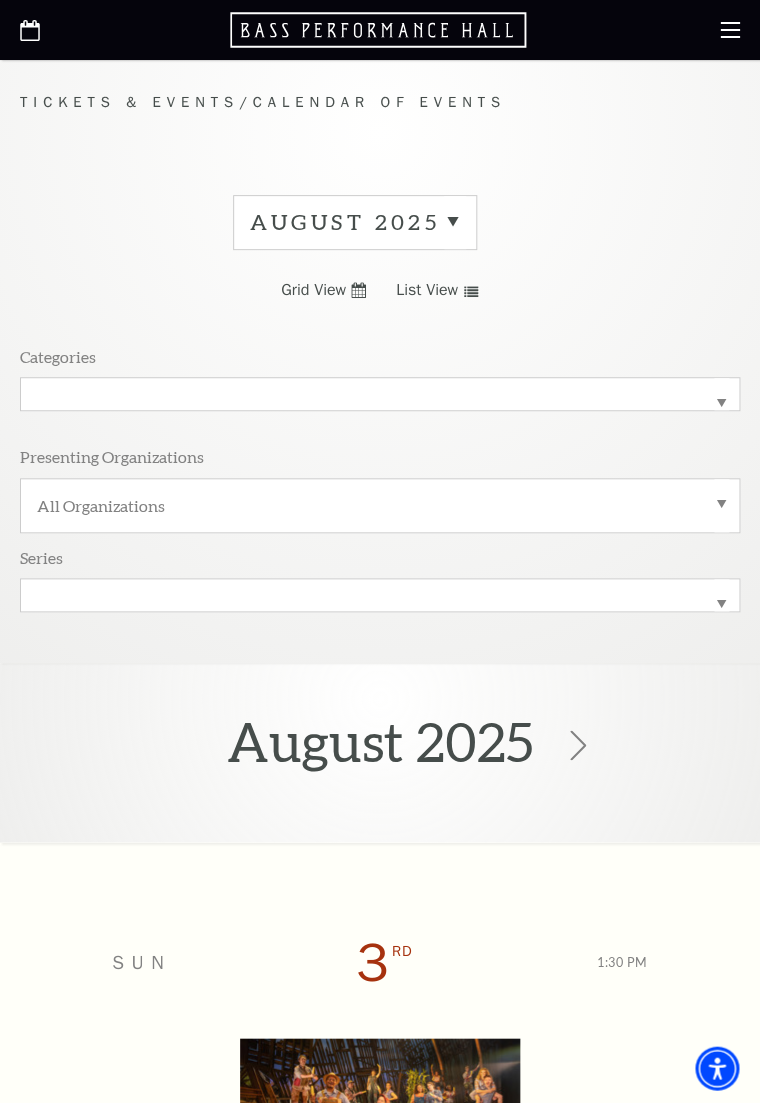scroll, scrollTop: 0, scrollLeft: 0, axis: both 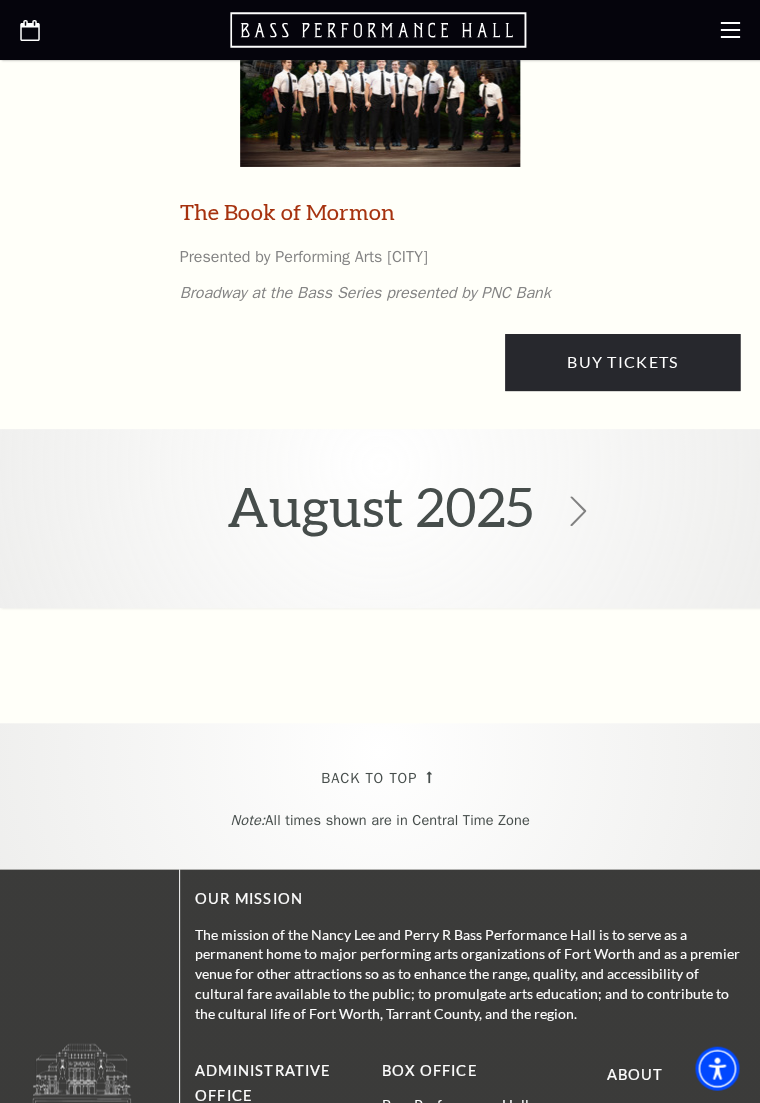 click 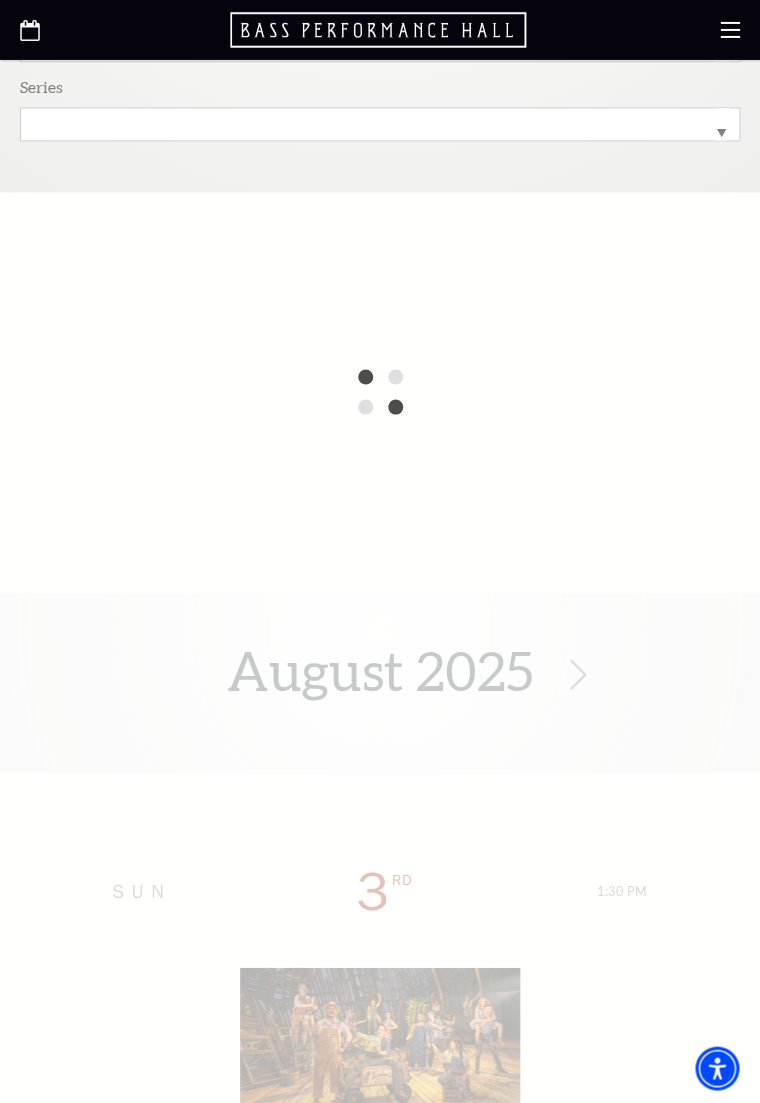 scroll, scrollTop: 0, scrollLeft: 0, axis: both 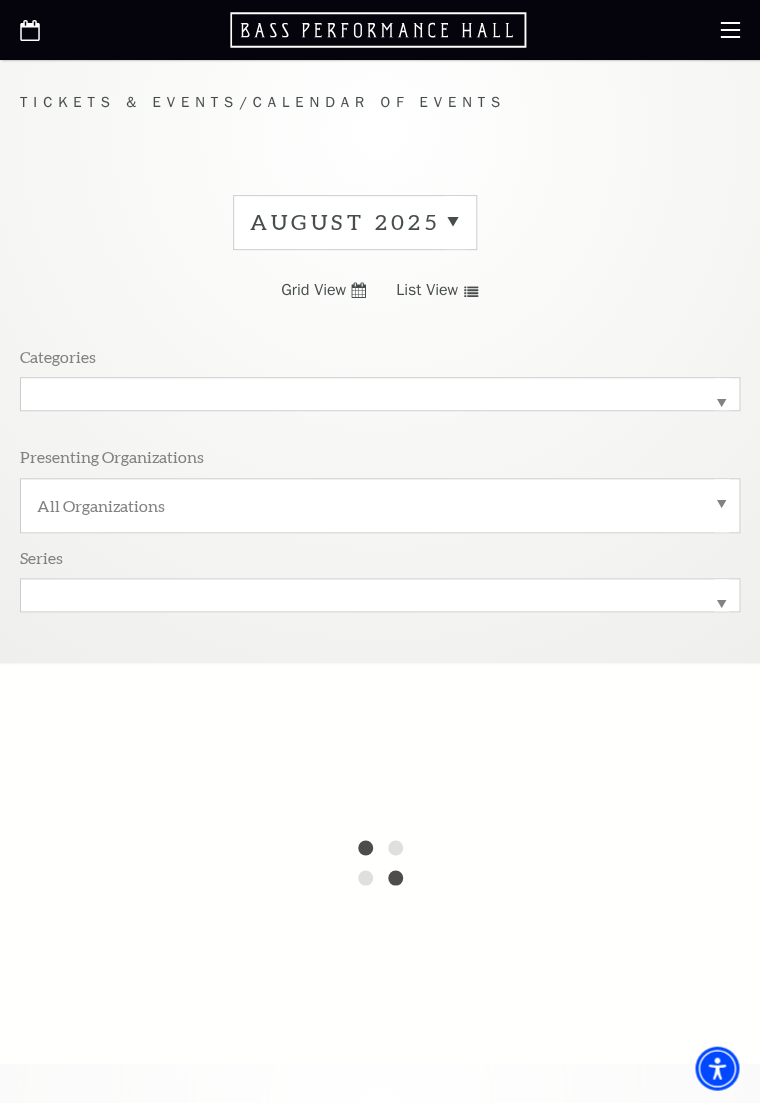 click on "Calendar of Events" at bounding box center [379, 102] 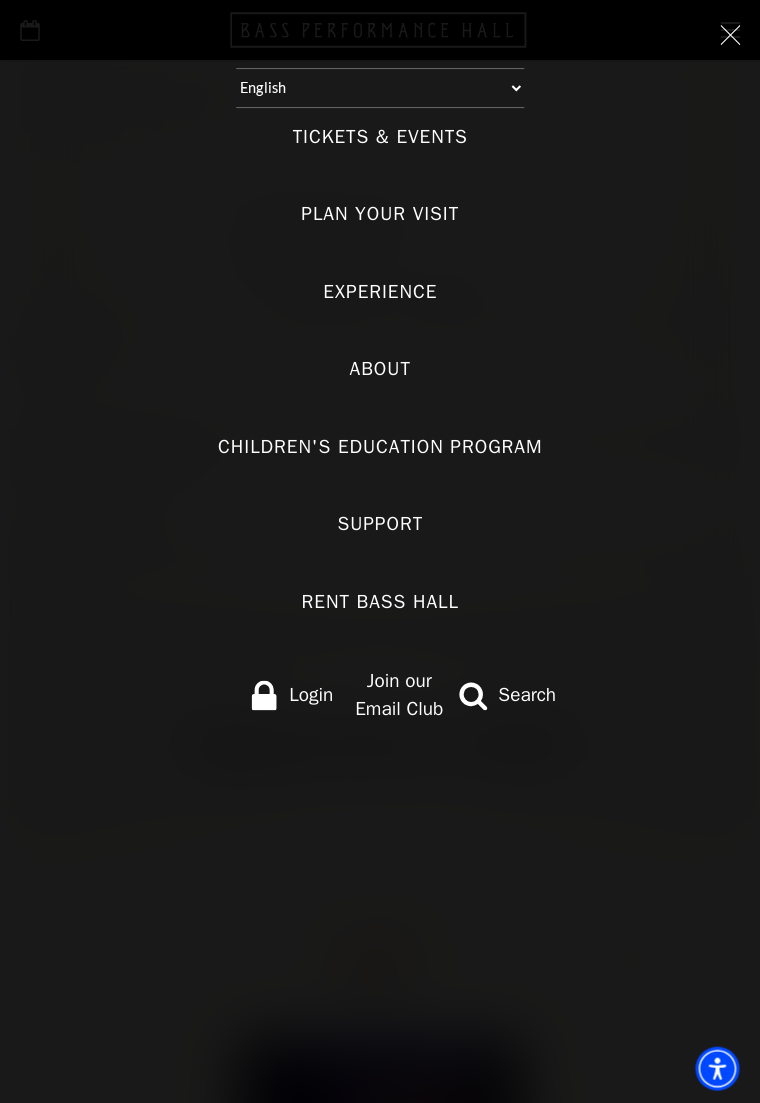 click on "Tickets & Events
Now On Sale
Broadway At The Bass presented by PNC Bank
Irwin Steel Popular Entertainment
The Cliburn
Calendar
Season Tickets
Group Tickets
Mobile Ticketing
Ticket Exchanges
Ticket Guidelines
Lottery Tickets
Gift Certificates
Plan Your Visit
Location & Directions
Parking
Dining
Hotels
Seating
Accessibility
Helpful Hints
Safety & Security
FAQs
Experience
Tours Careers" at bounding box center [380, 424] 